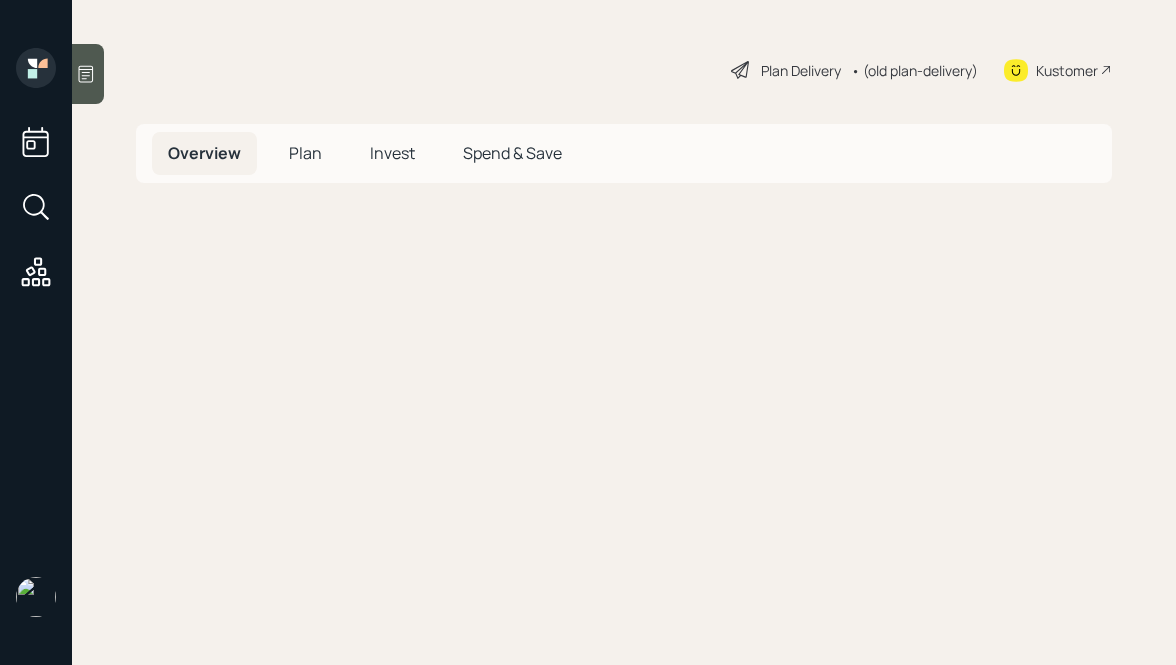 scroll, scrollTop: 0, scrollLeft: 0, axis: both 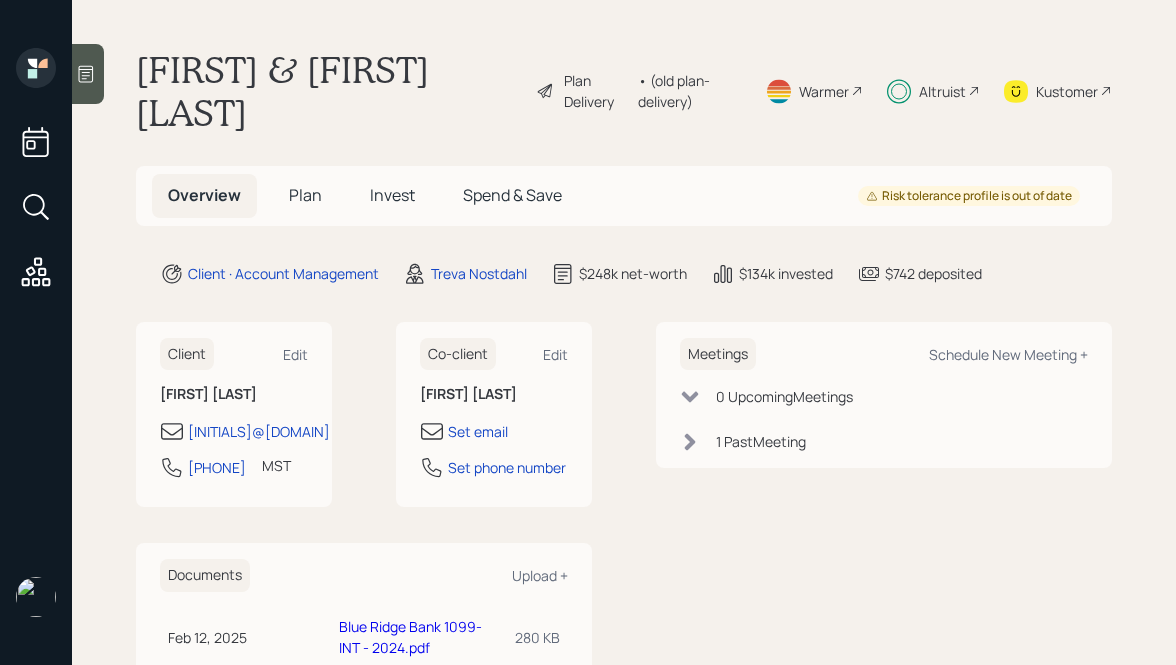 click on "Plan" at bounding box center [305, 195] 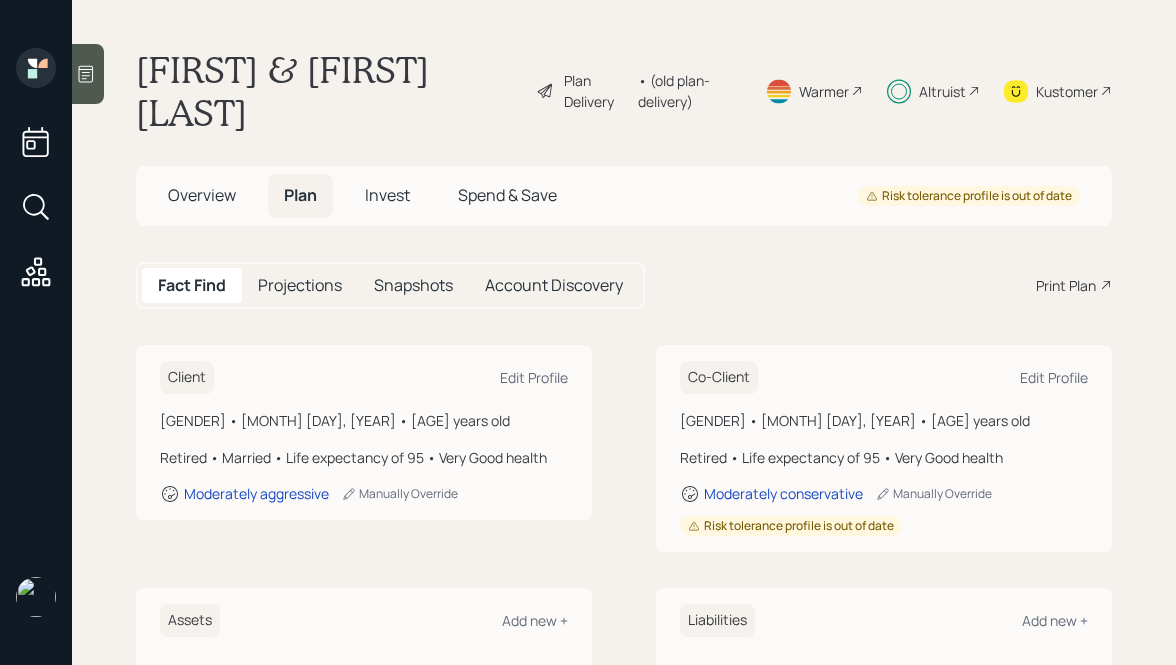 click on "Invest" at bounding box center (202, 195) 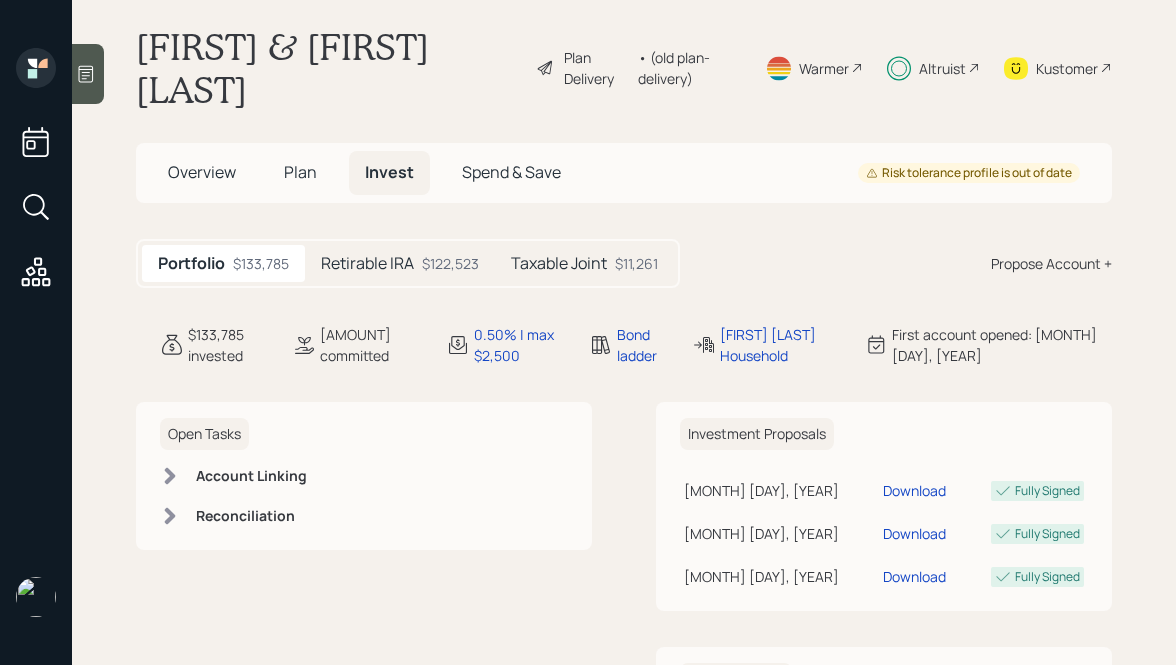 scroll, scrollTop: 24, scrollLeft: 0, axis: vertical 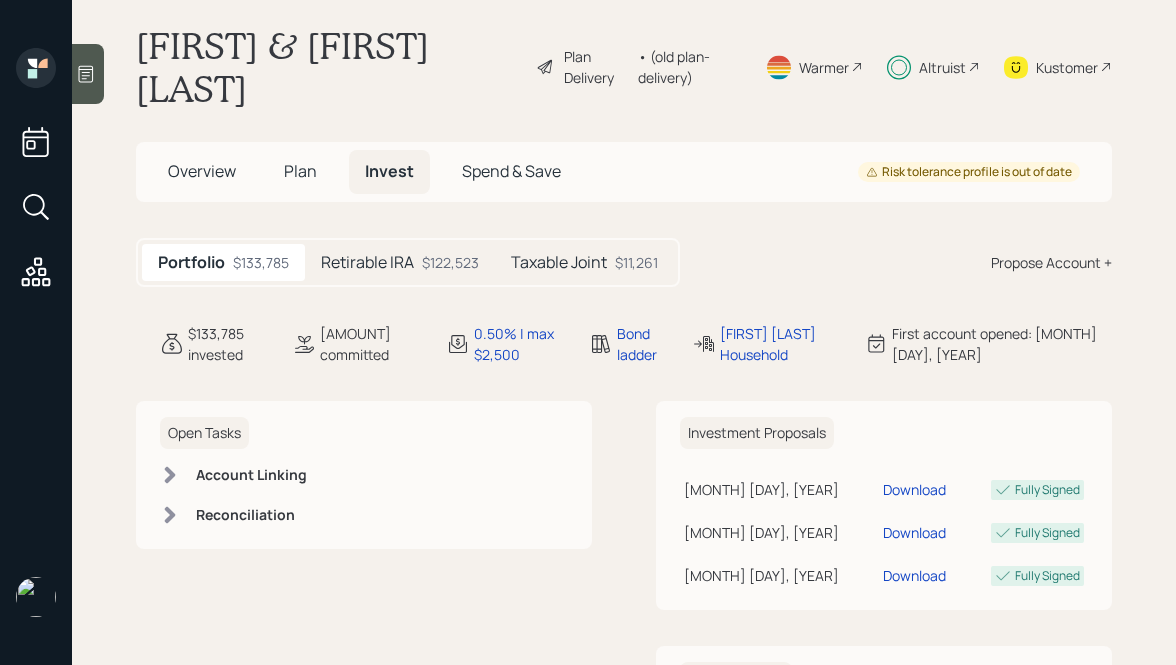 click on "Retirable IRA $122,523" at bounding box center [400, 262] 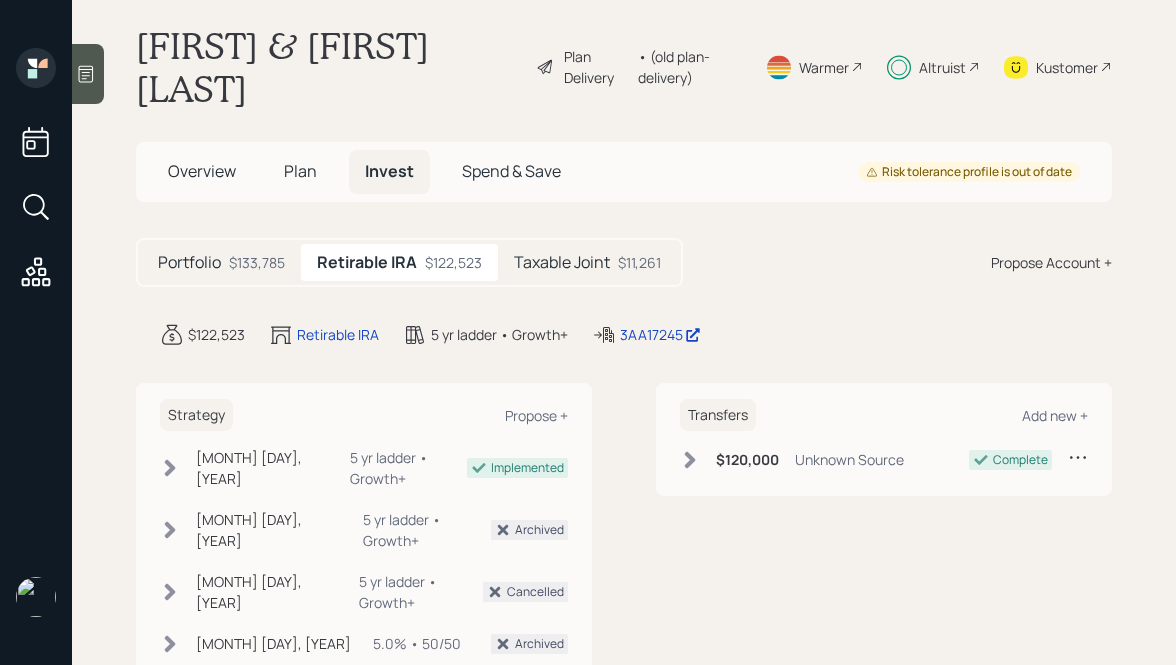 click on "Taxable Joint" at bounding box center (189, 262) 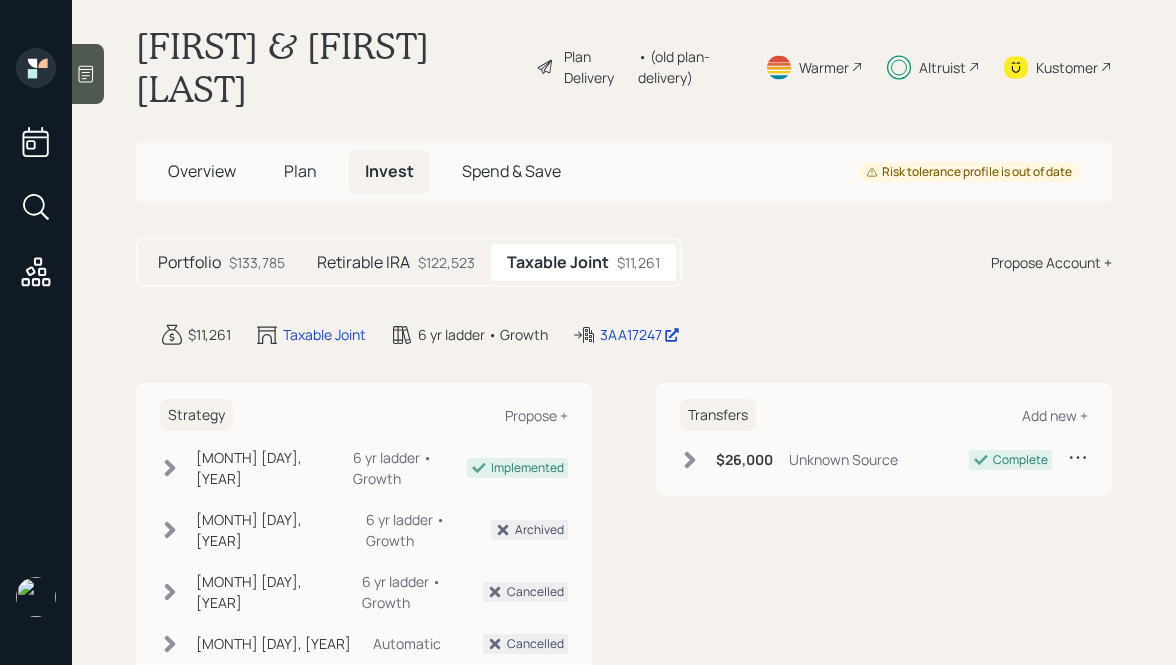 click on "Retirable IRA" at bounding box center (189, 262) 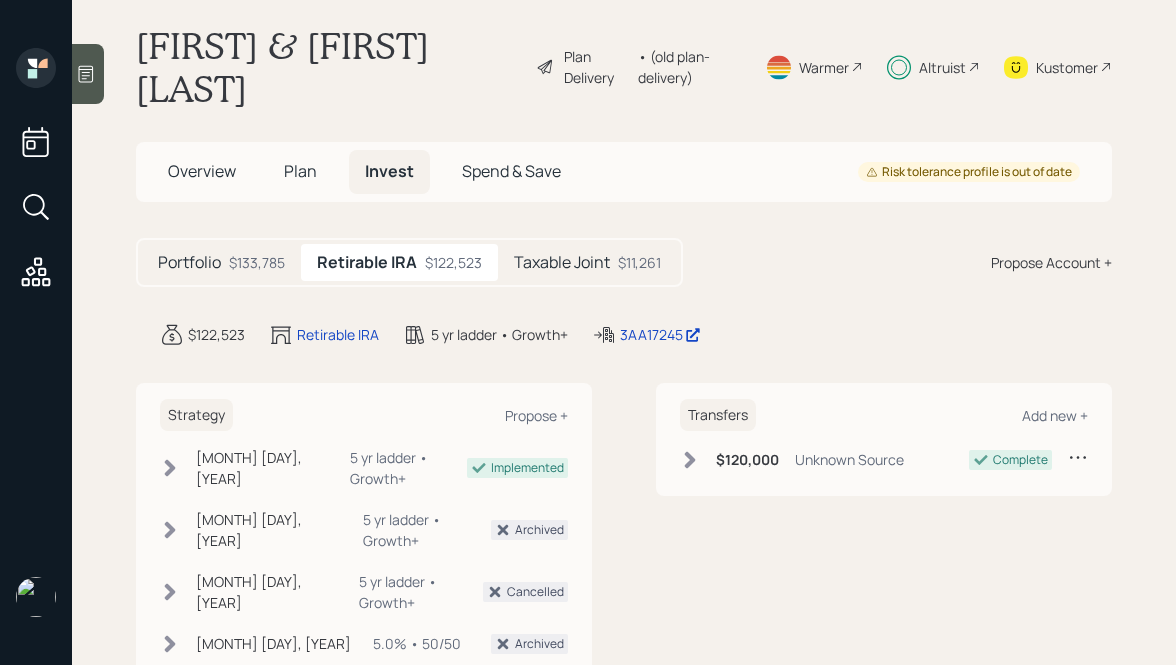 click on "Portfolio $133,785" at bounding box center (221, 262) 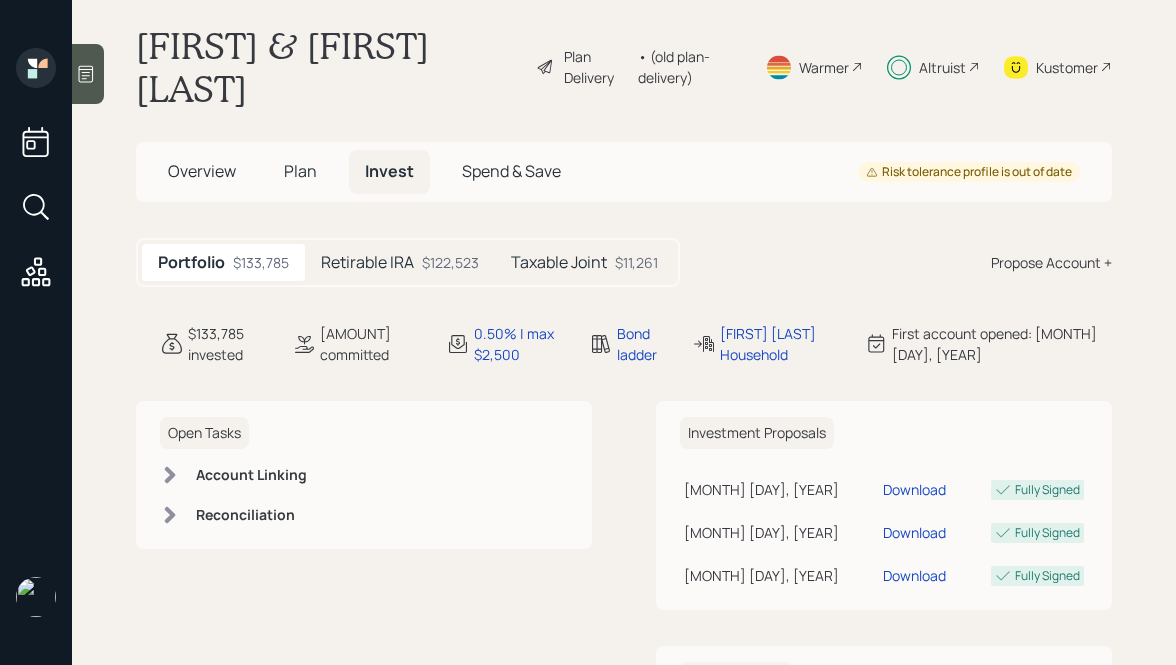 scroll, scrollTop: 0, scrollLeft: 0, axis: both 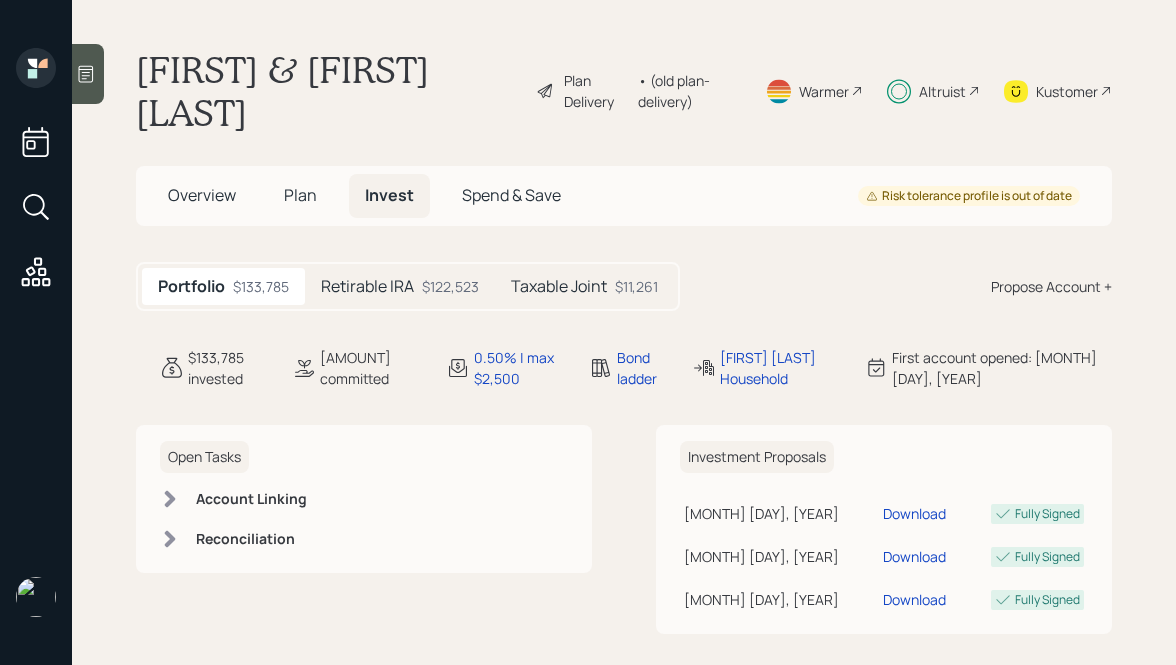 click on "Altruist" at bounding box center (596, 91) 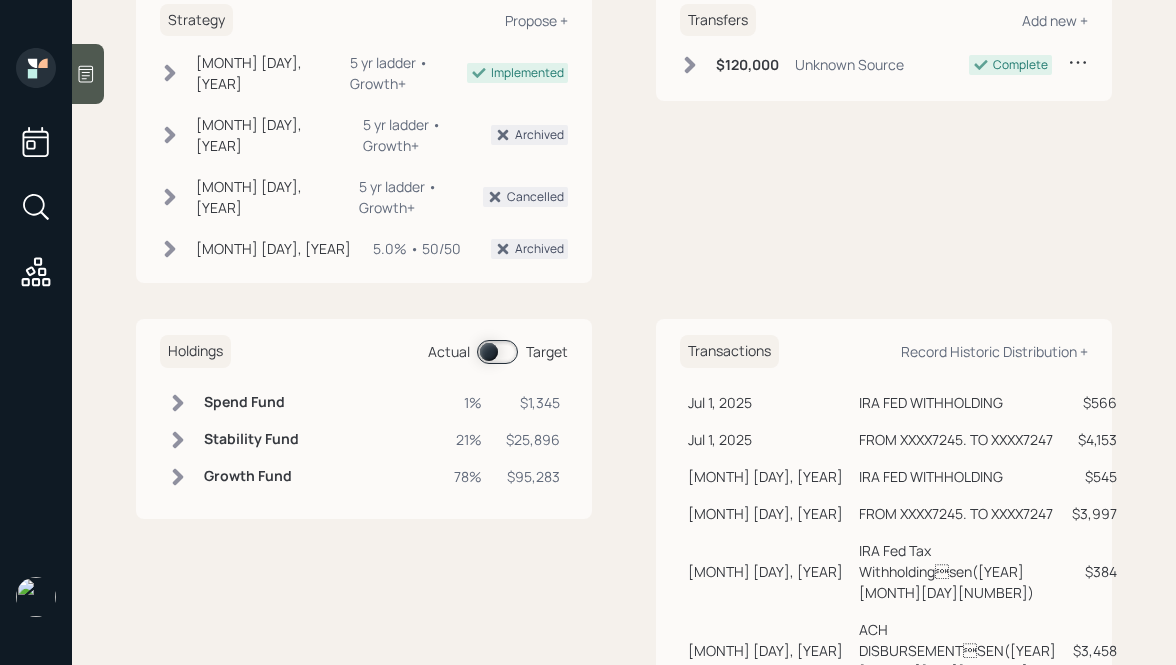 scroll, scrollTop: 0, scrollLeft: 0, axis: both 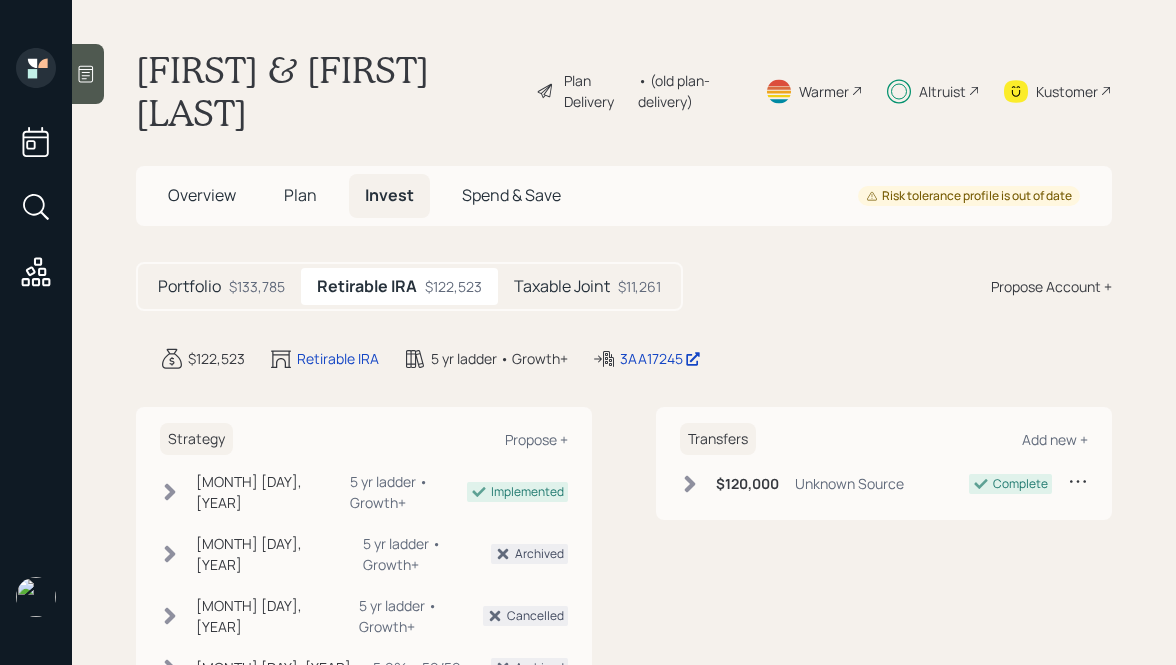 click on "Taxable Joint" at bounding box center [189, 286] 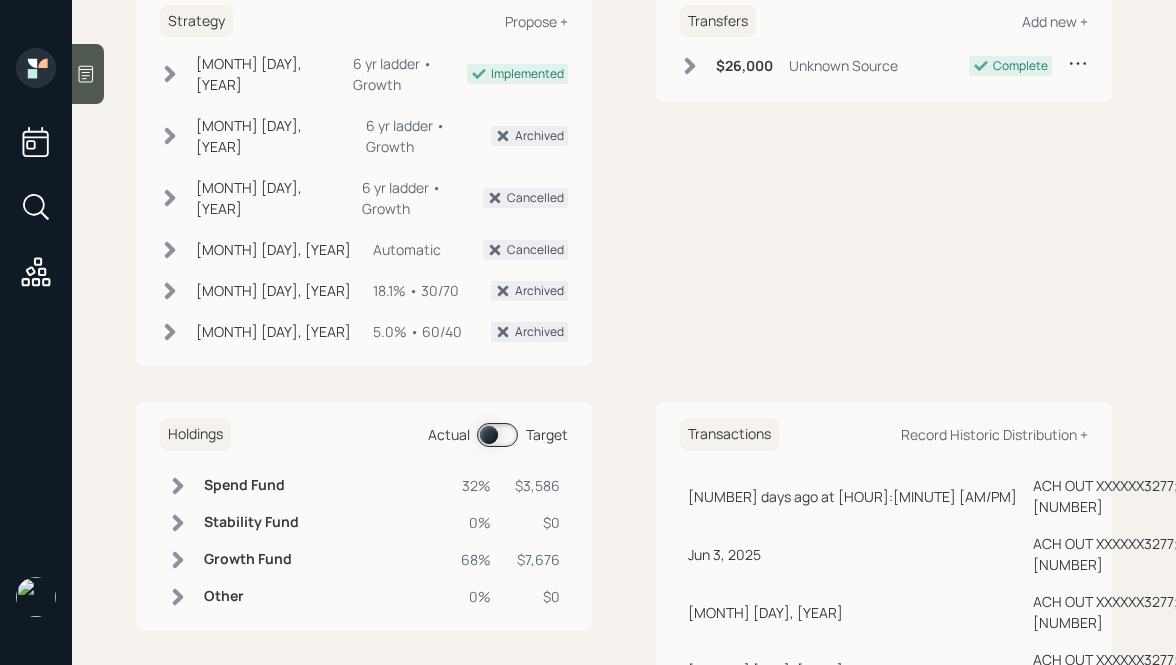 scroll, scrollTop: 428, scrollLeft: 0, axis: vertical 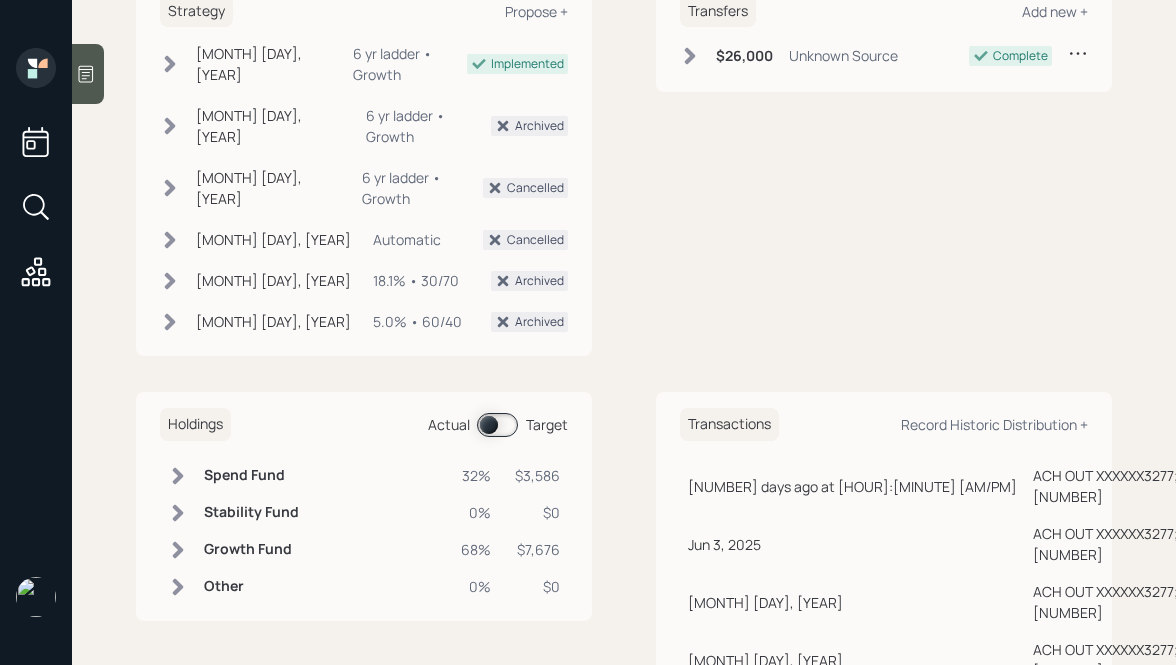 click at bounding box center [178, 475] 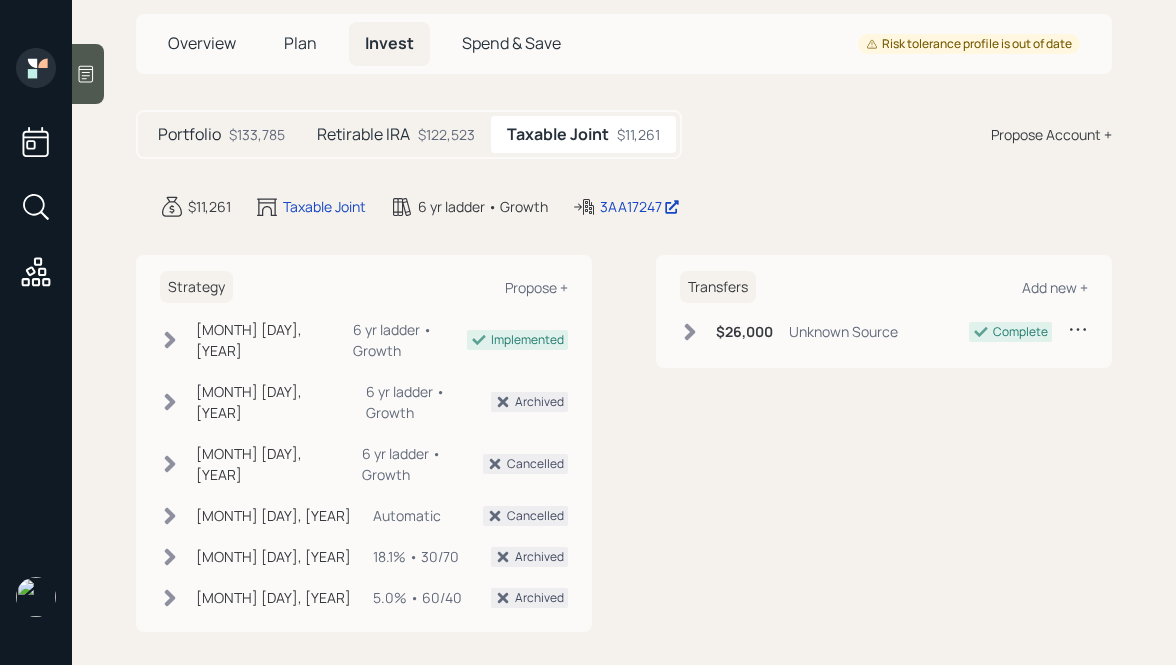 scroll, scrollTop: 0, scrollLeft: 0, axis: both 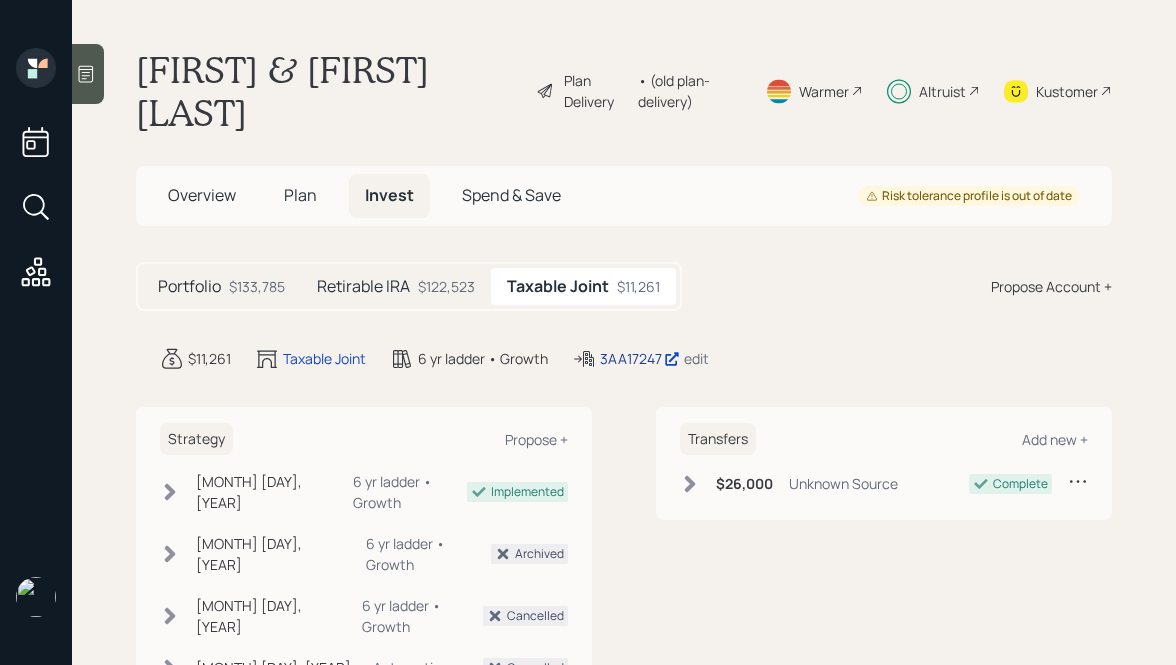 click on "3AA17247" at bounding box center (324, 358) 